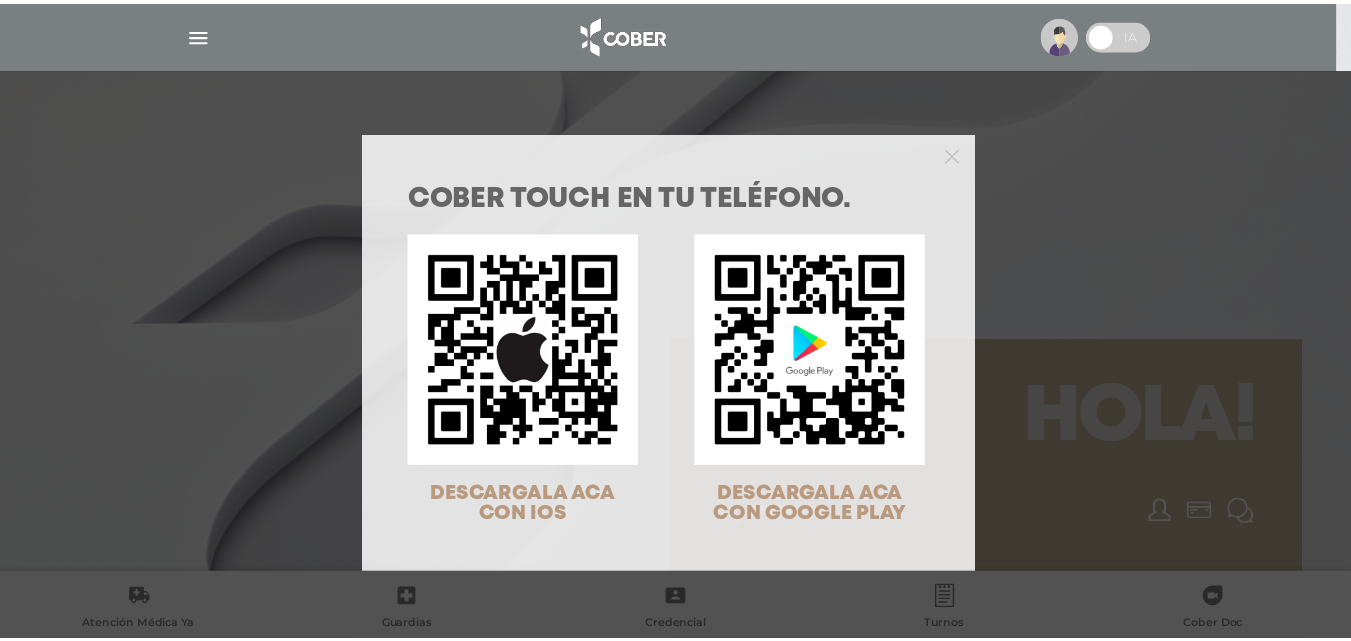 scroll, scrollTop: 0, scrollLeft: 0, axis: both 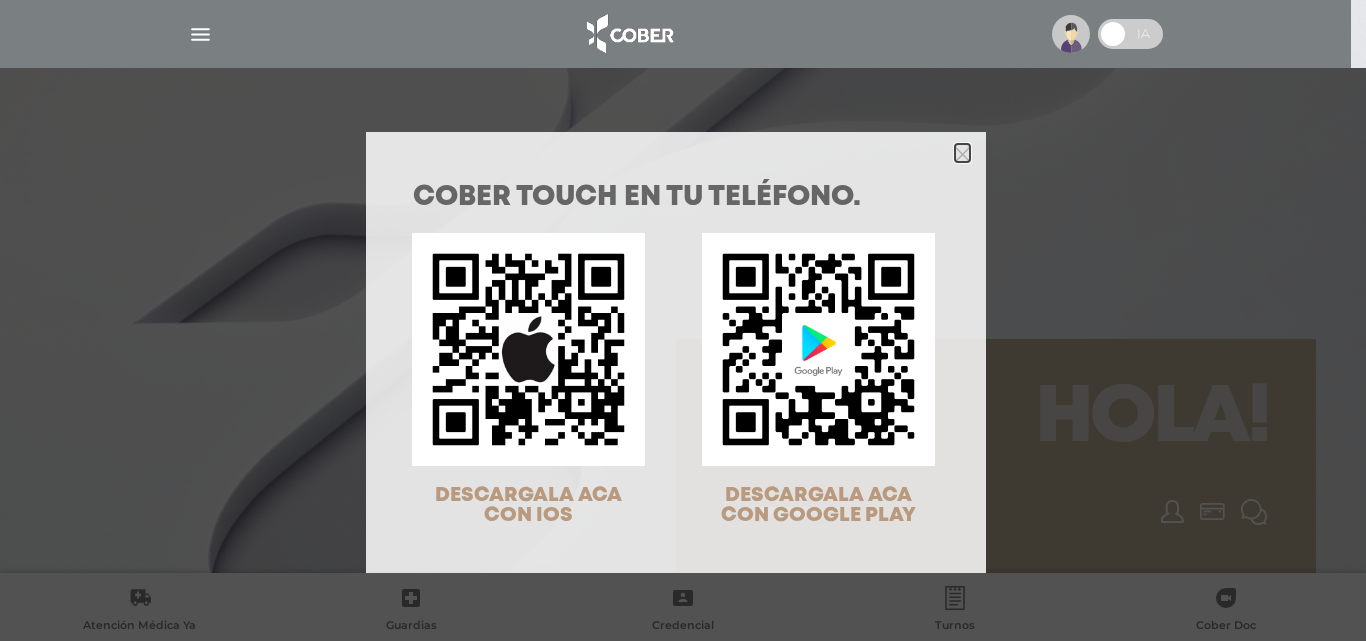 click 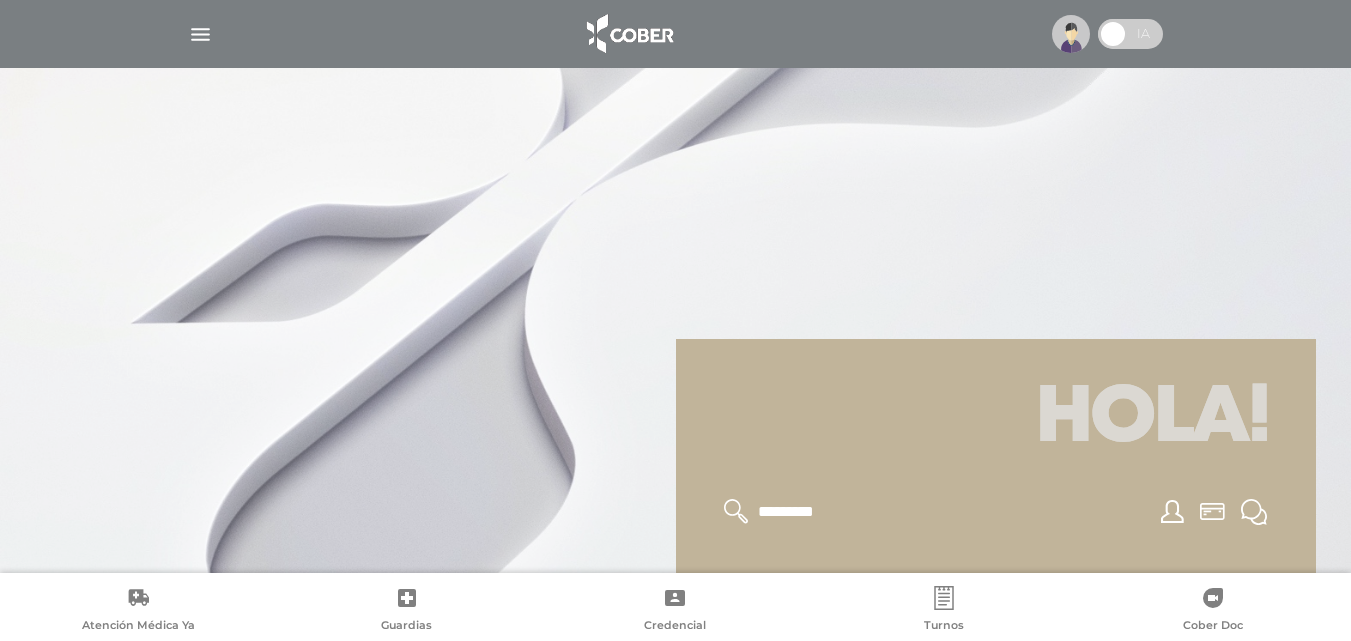click at bounding box center (200, 34) 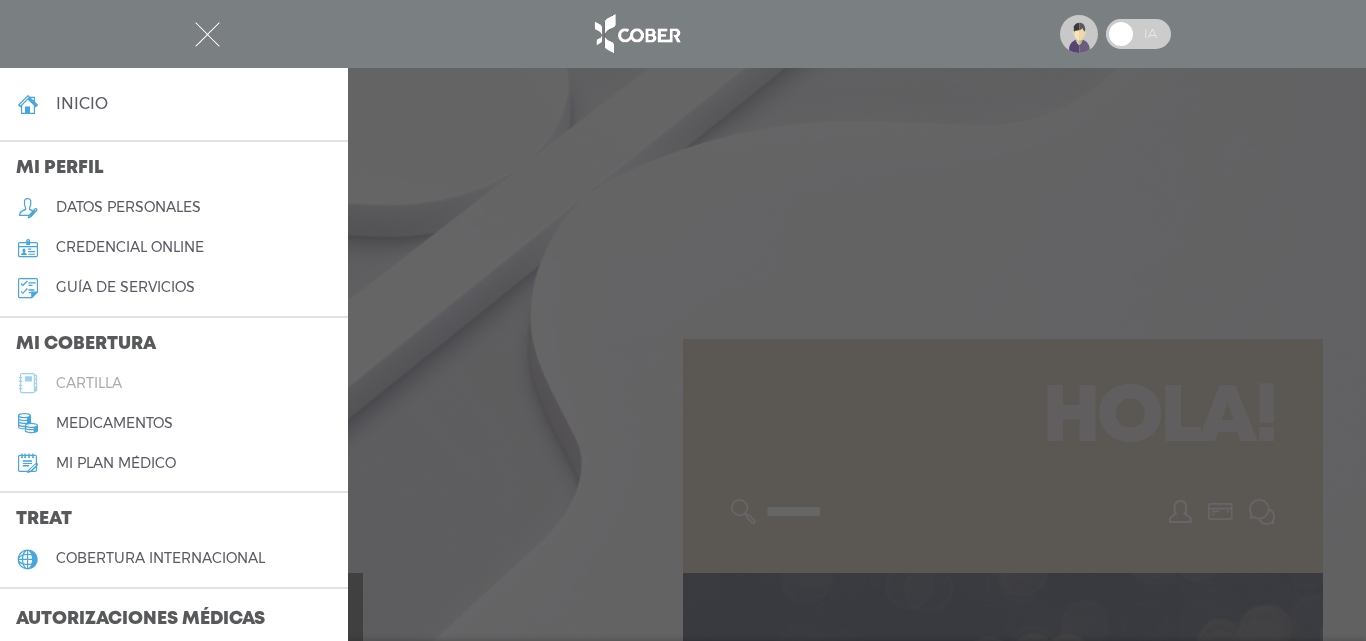 click on "cartilla" at bounding box center (89, 383) 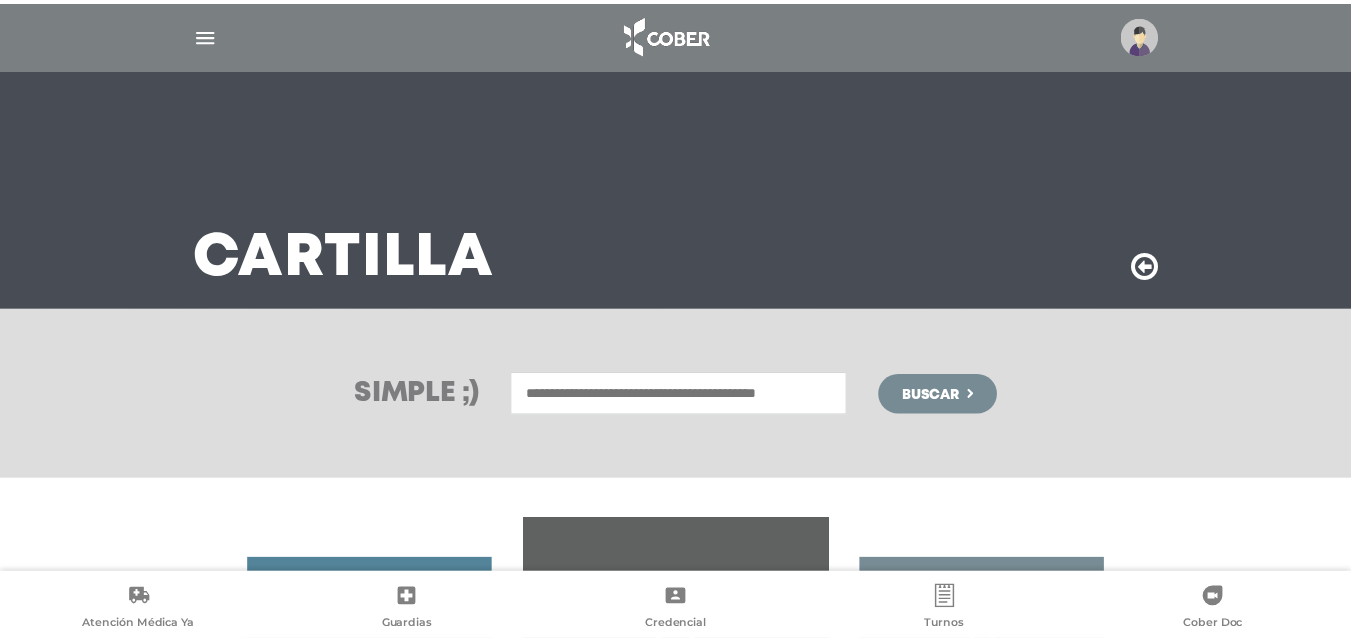 scroll, scrollTop: 0, scrollLeft: 0, axis: both 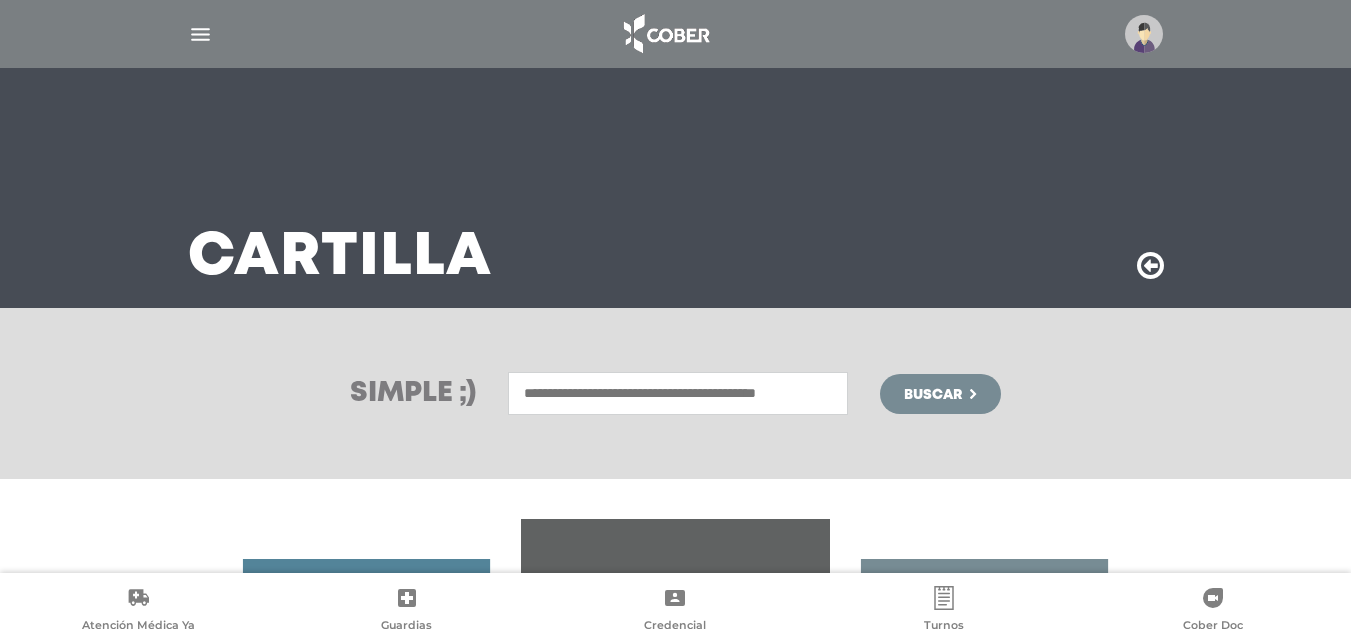 click at bounding box center (678, 393) 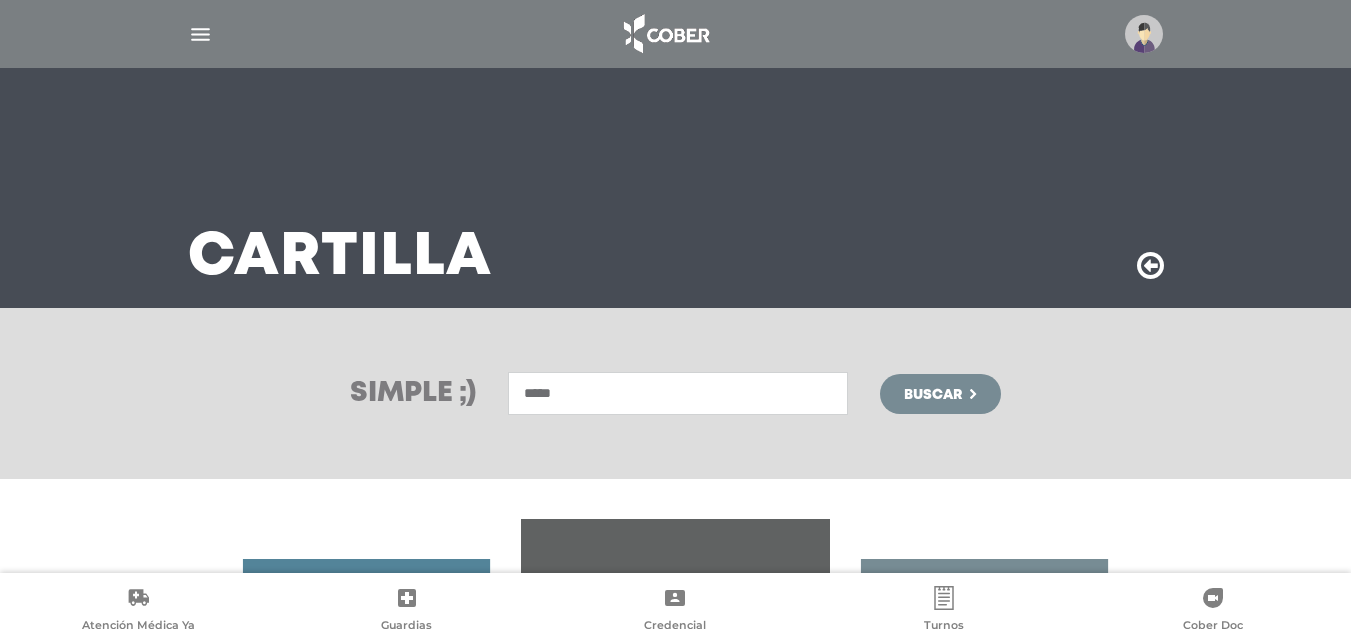 type on "*****" 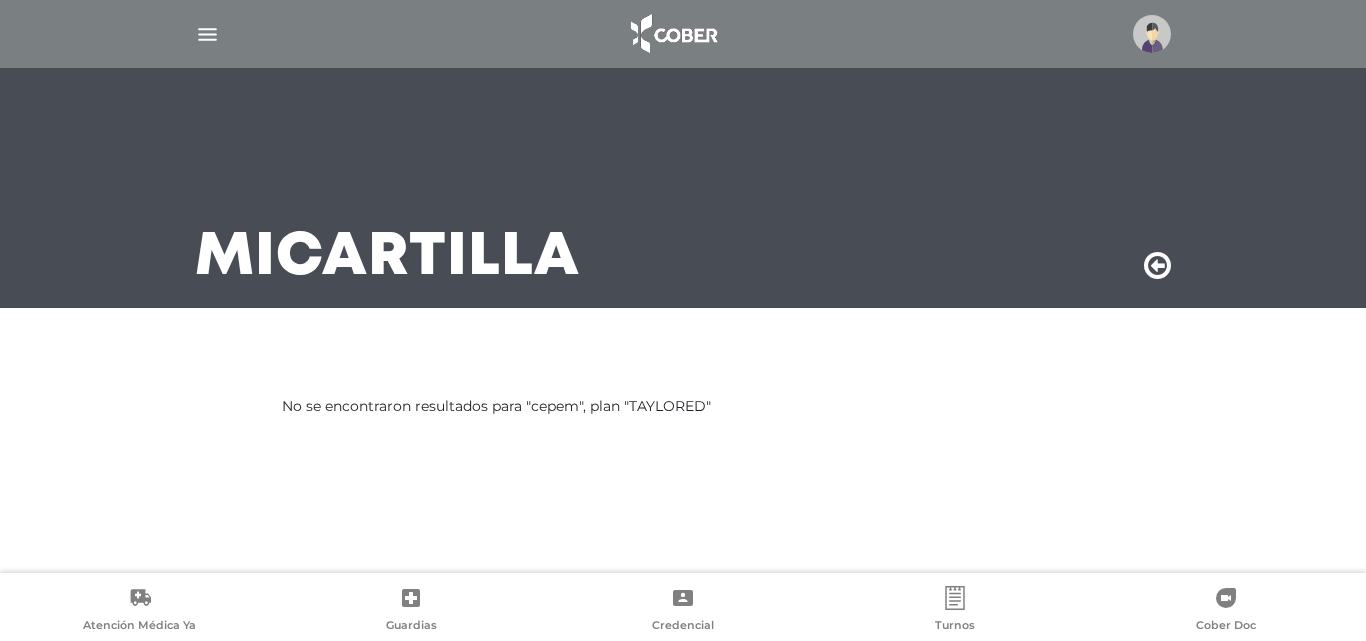 scroll, scrollTop: 0, scrollLeft: 0, axis: both 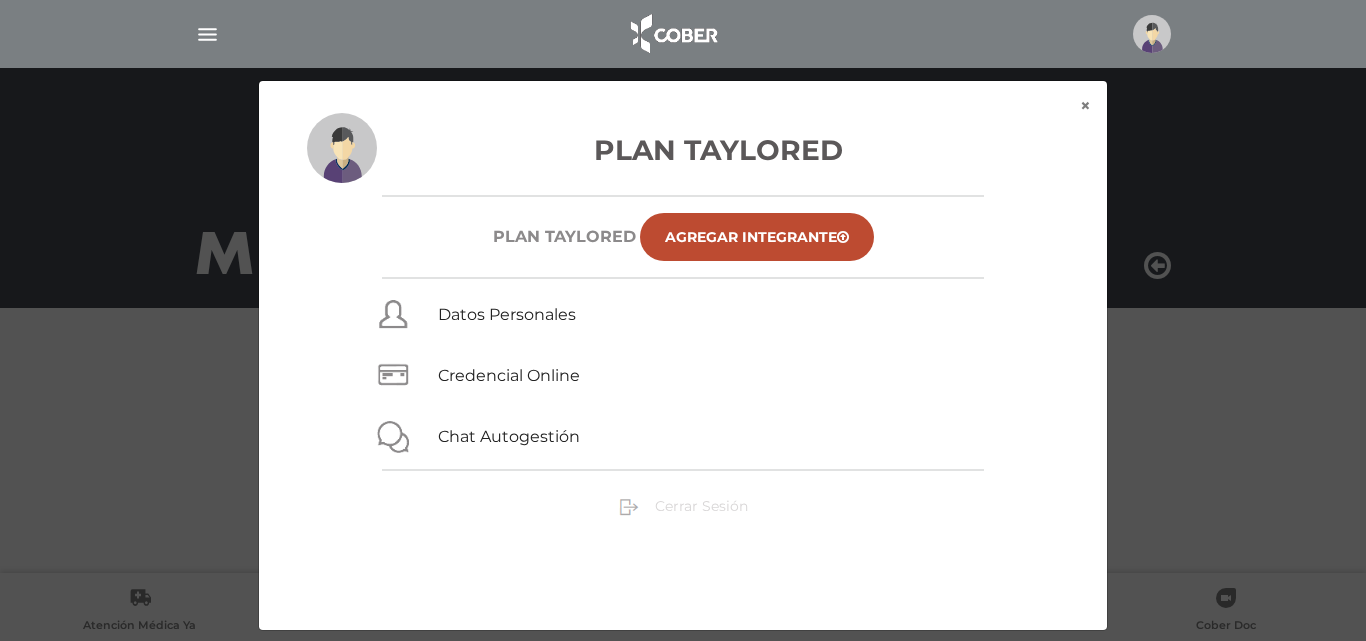 click on "Cerrar Sesión" at bounding box center [701, 506] 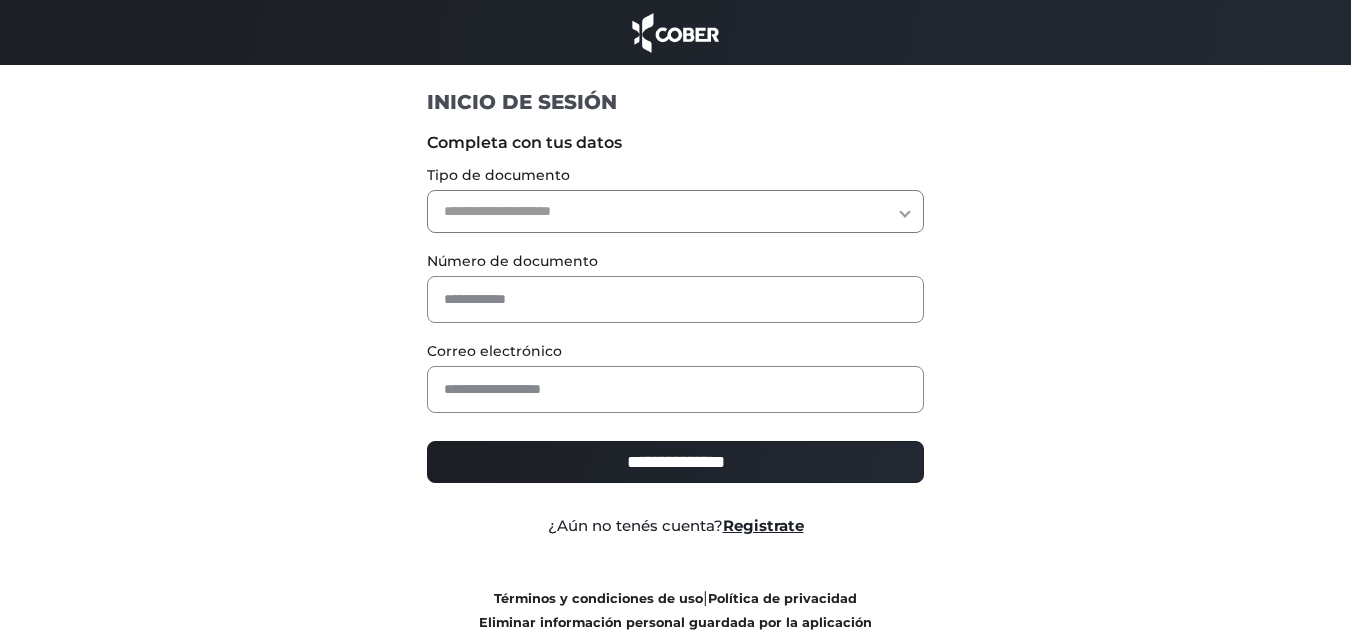 scroll, scrollTop: 0, scrollLeft: 0, axis: both 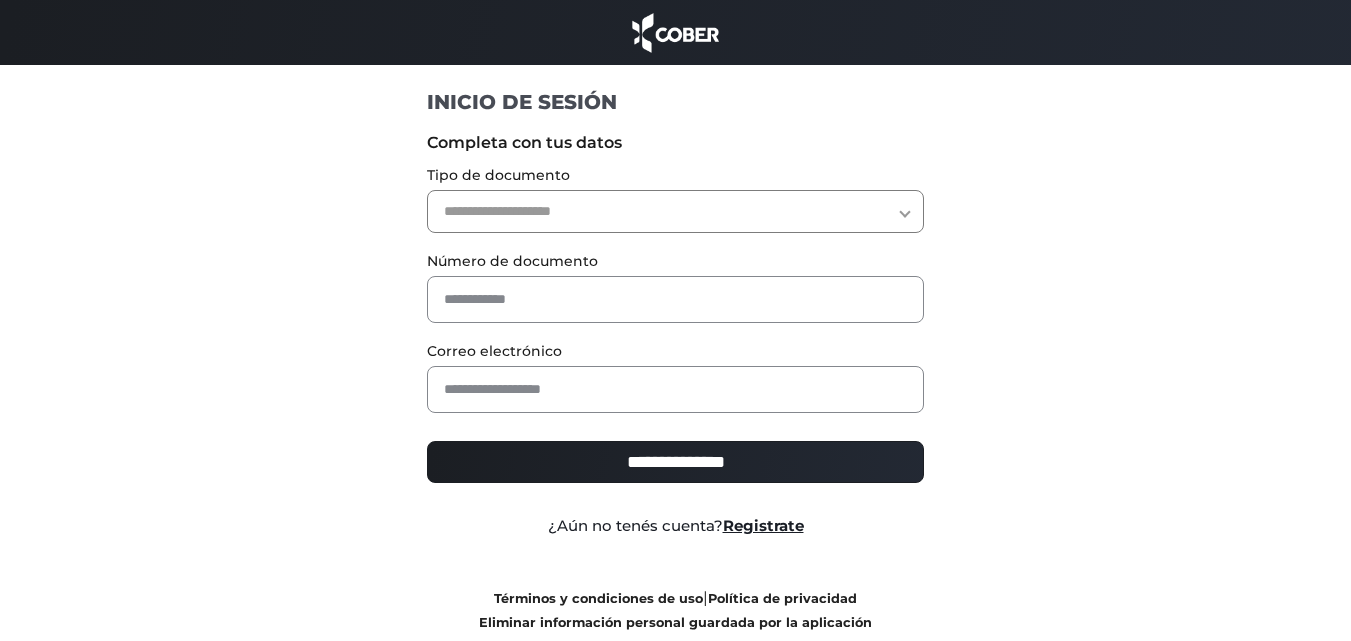 click on "**********" at bounding box center (675, 211) 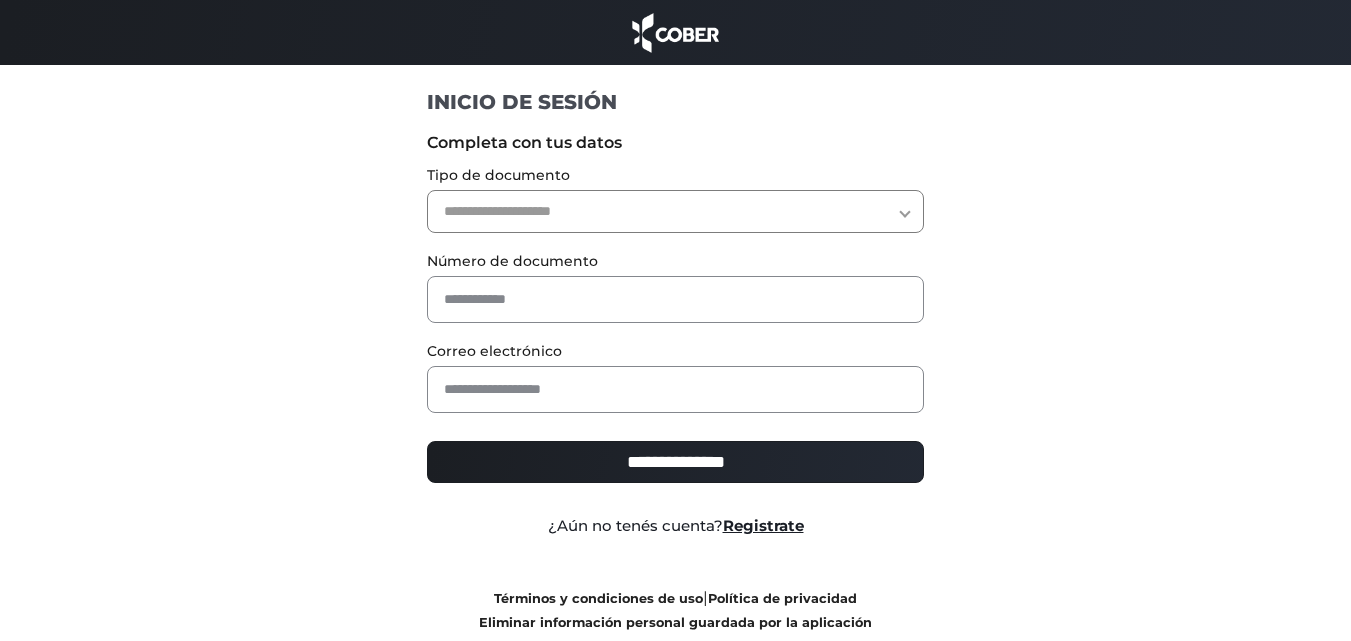 select on "***" 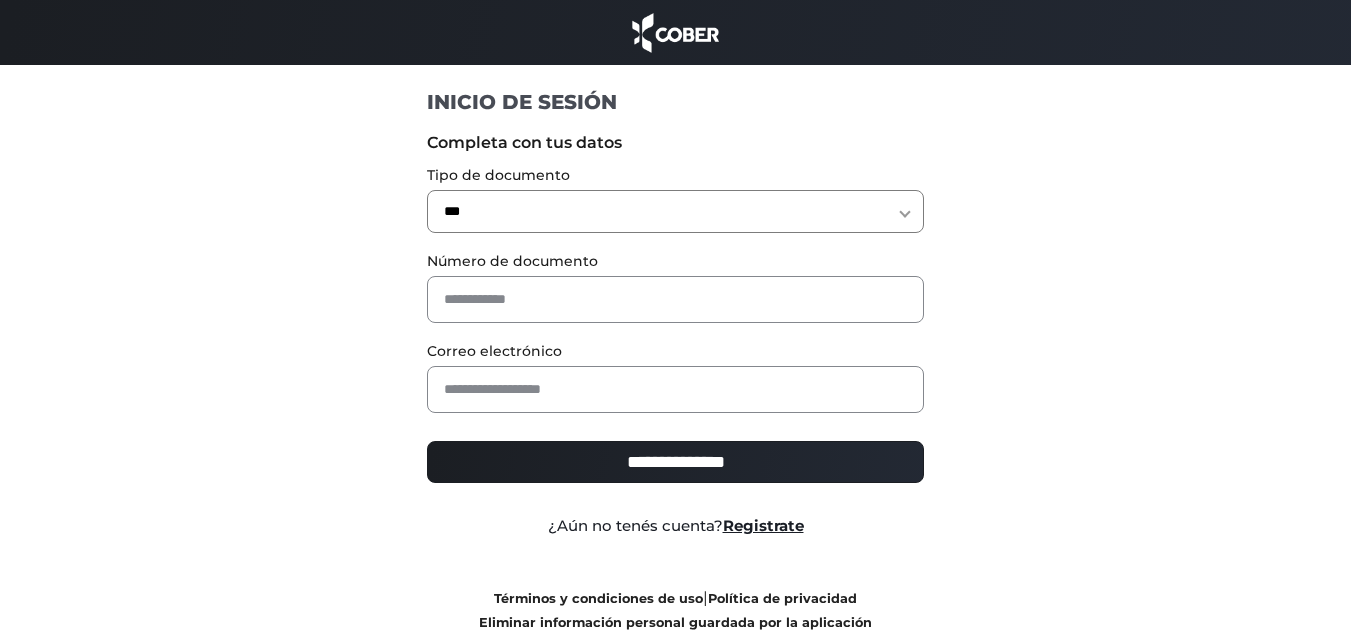 click on "**********" at bounding box center [675, 211] 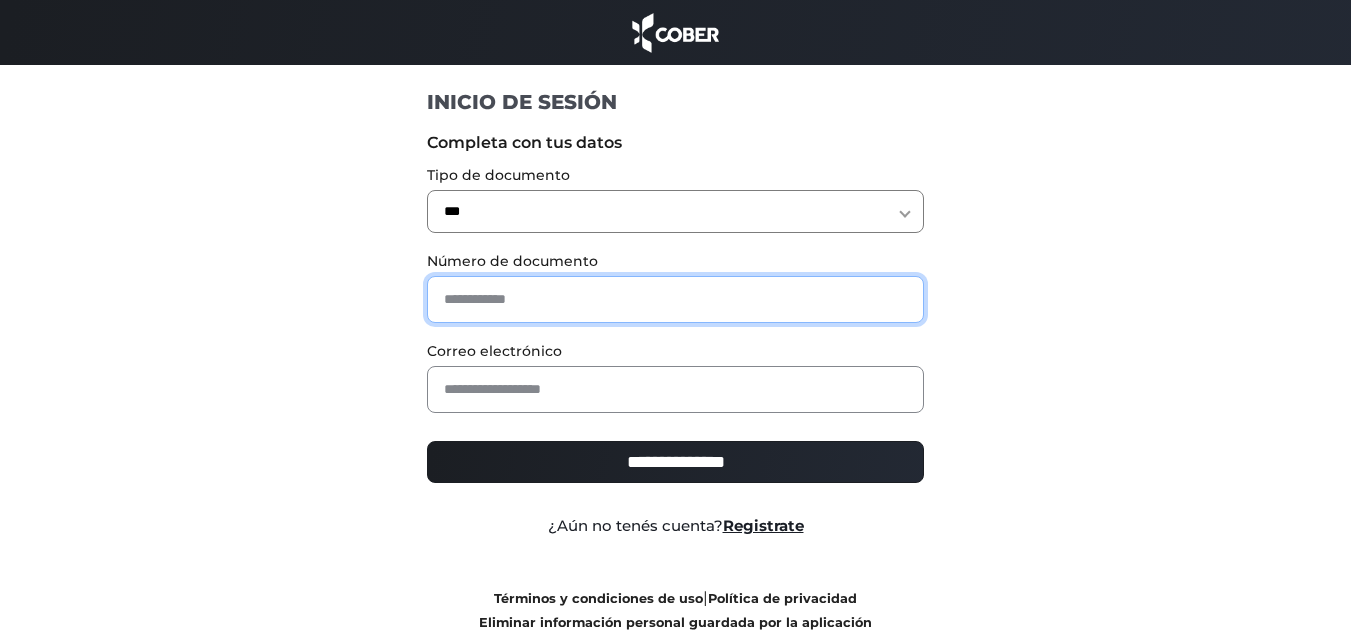 click at bounding box center (675, 299) 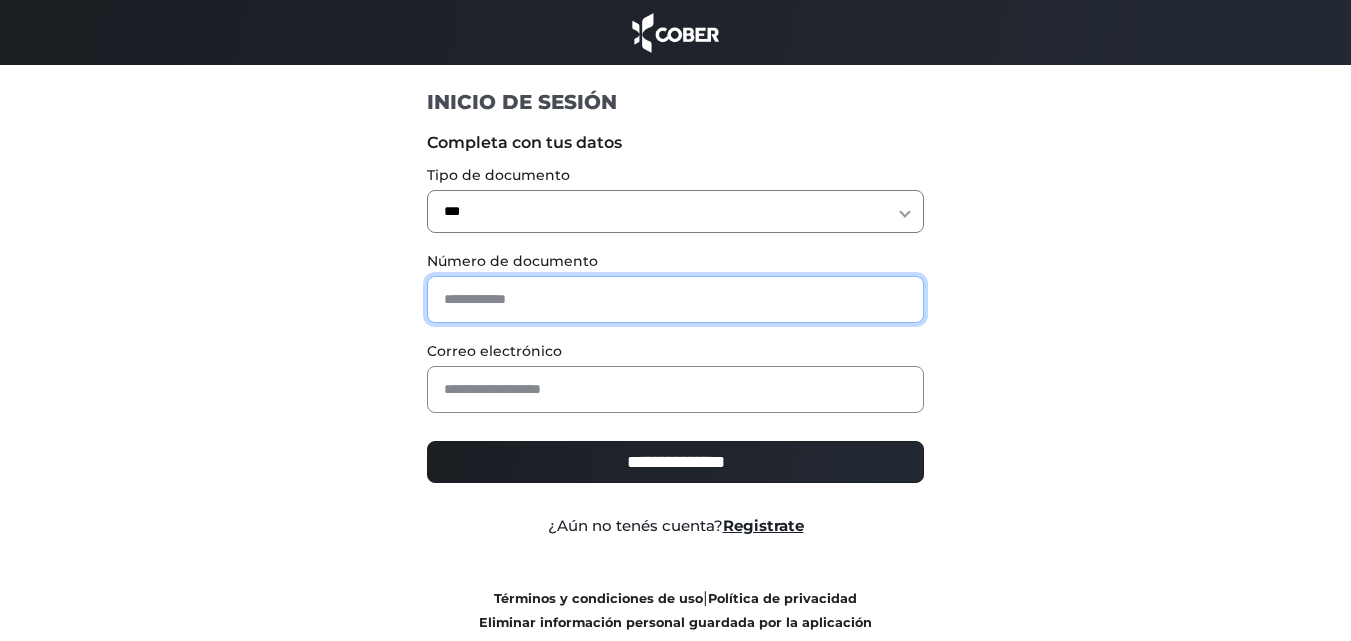 type on "*" 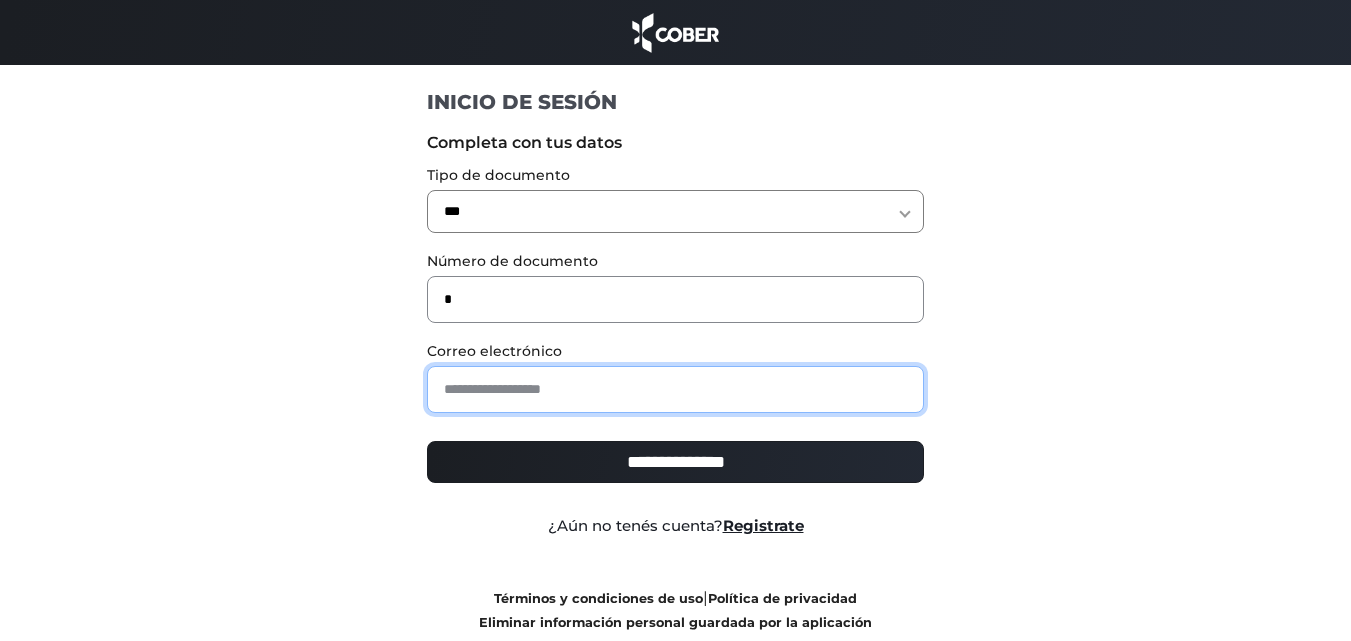 click at bounding box center [675, 389] 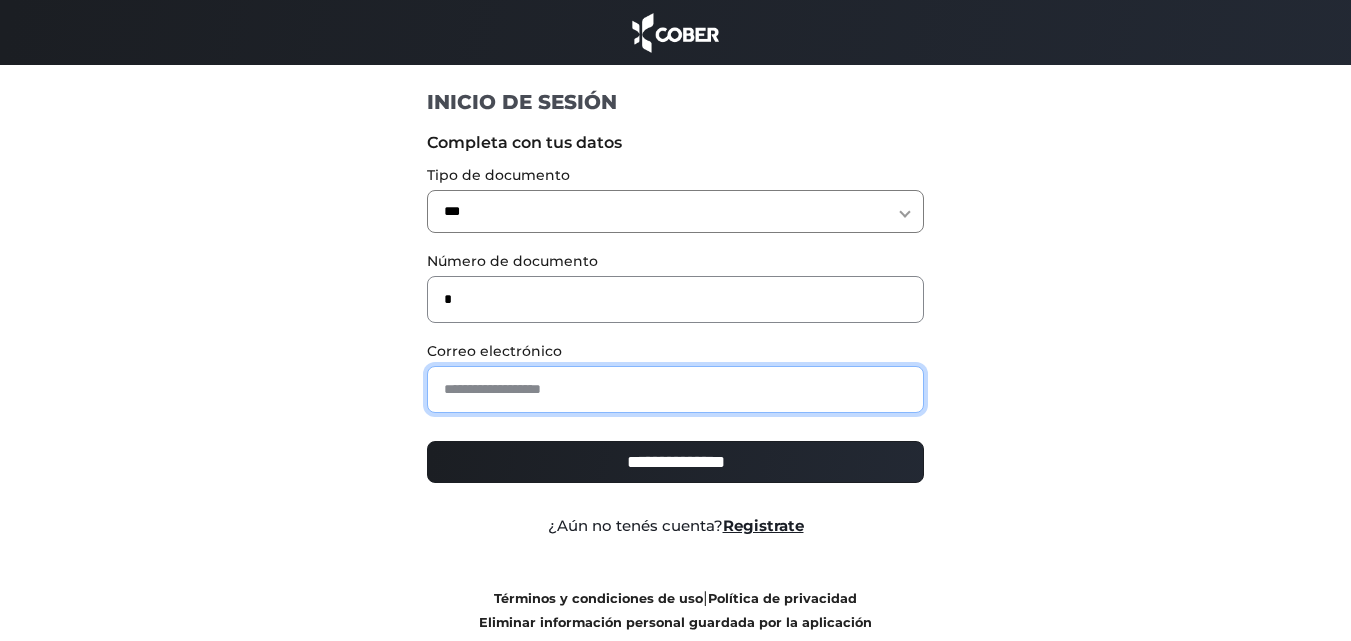type on "**********" 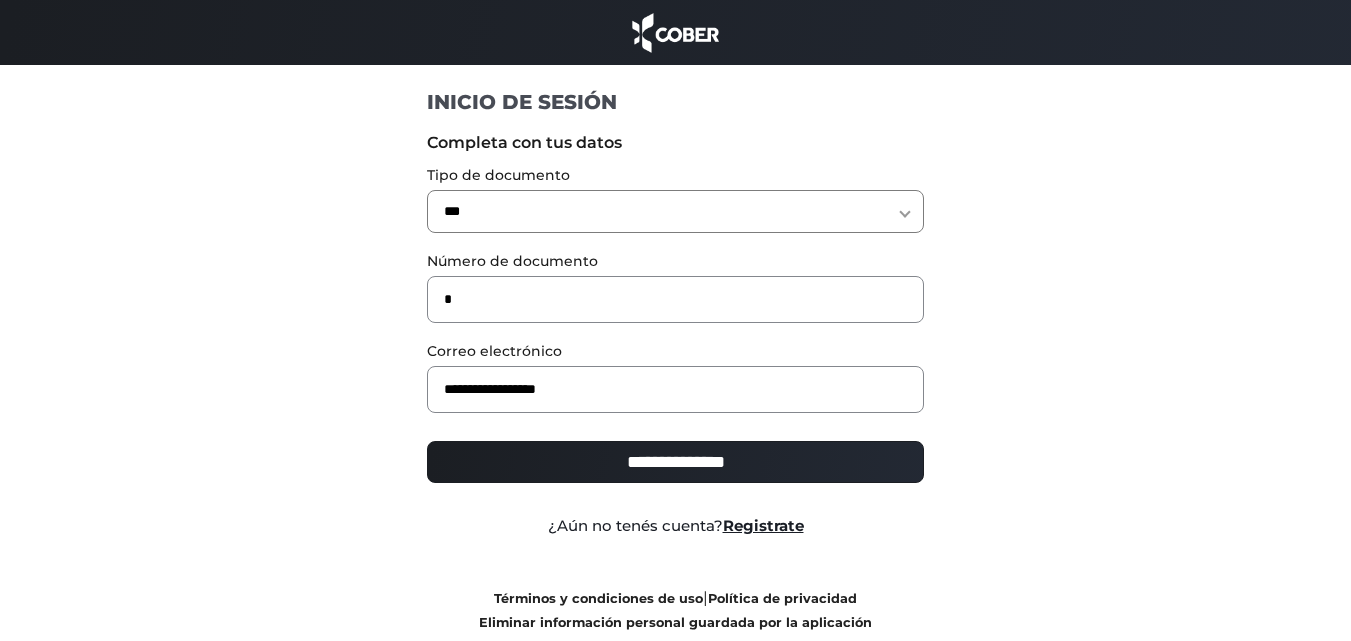 click on "**********" at bounding box center (675, 462) 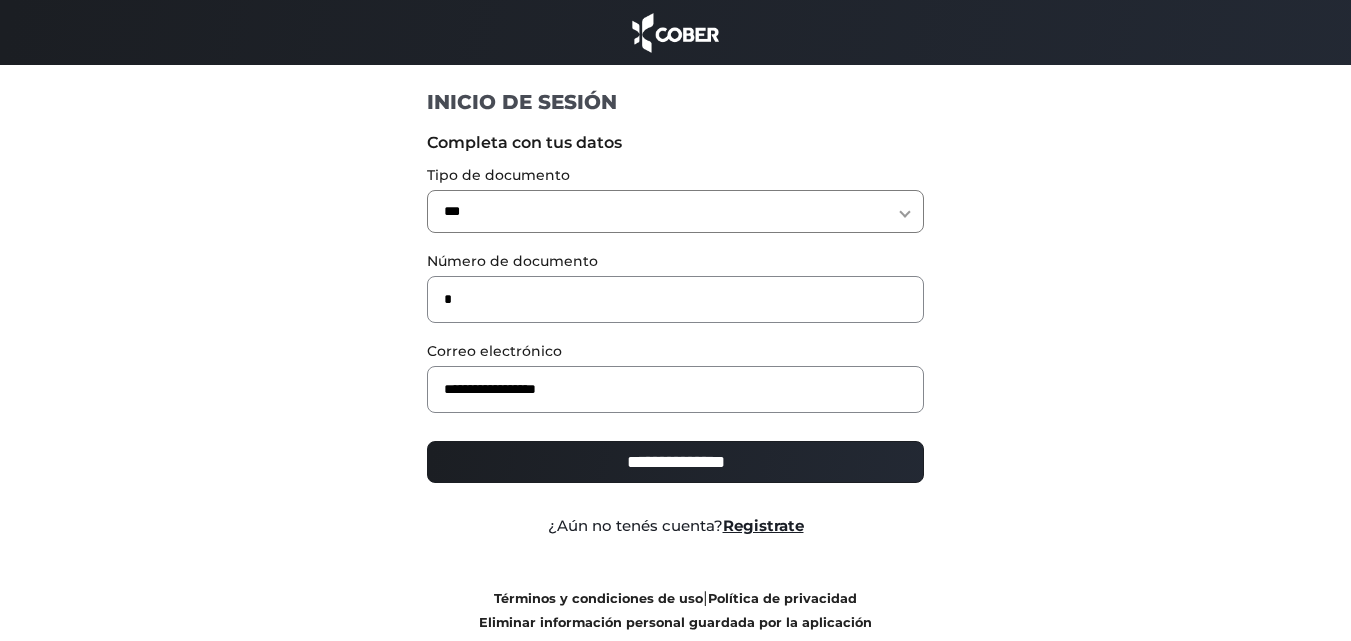 type on "**********" 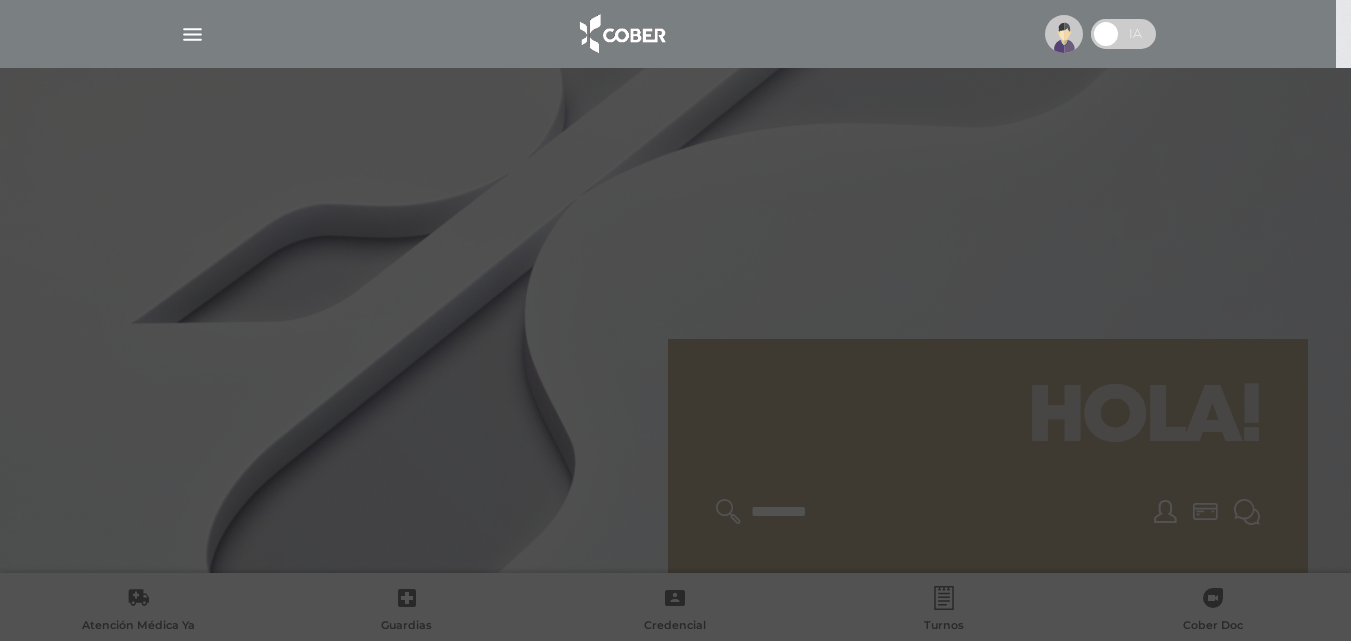 scroll, scrollTop: 0, scrollLeft: 0, axis: both 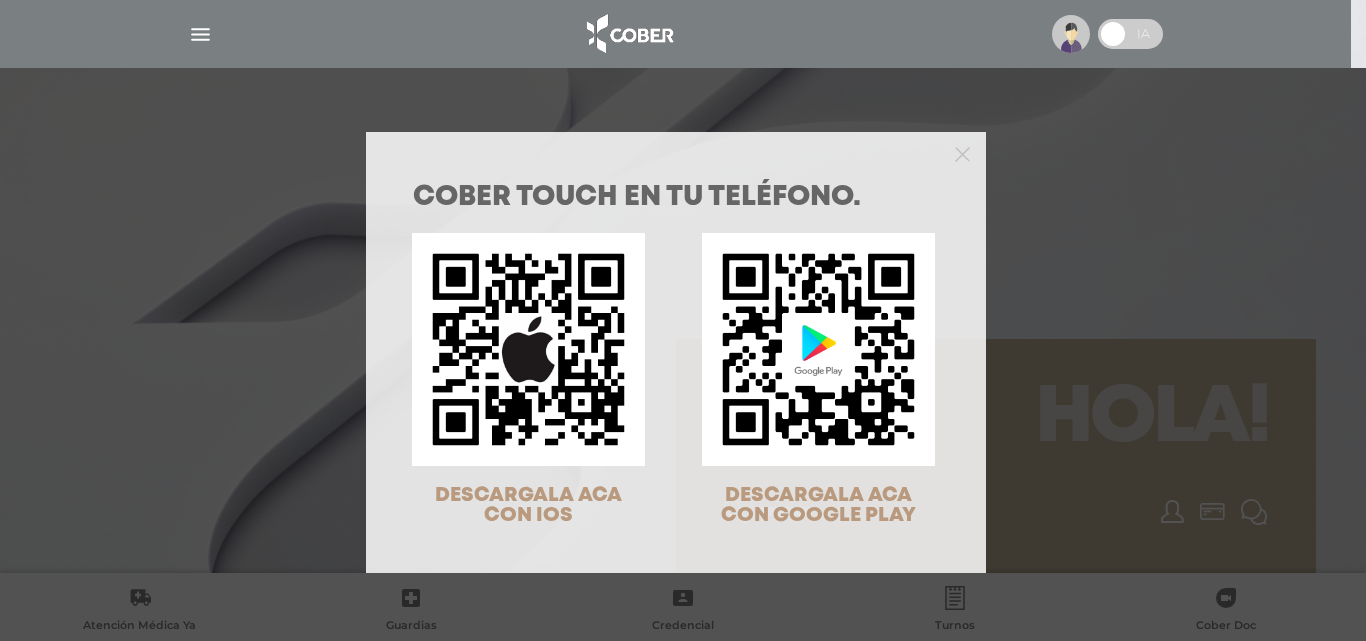click at bounding box center (676, 152) 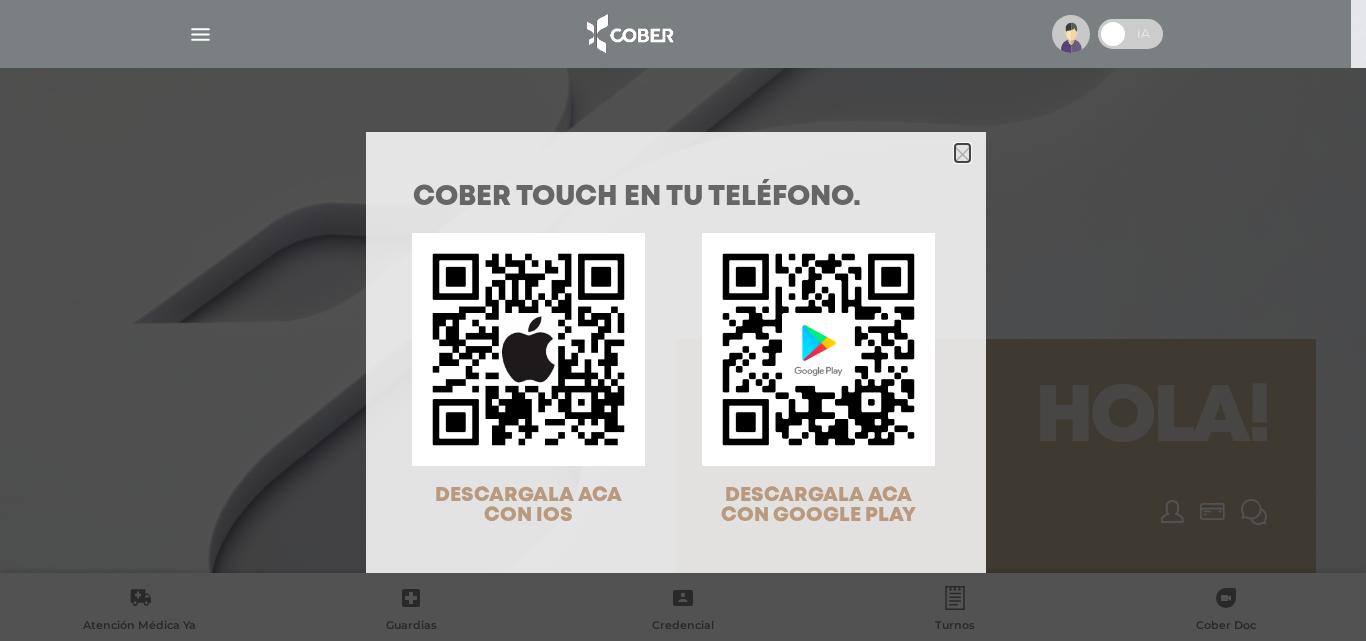 click 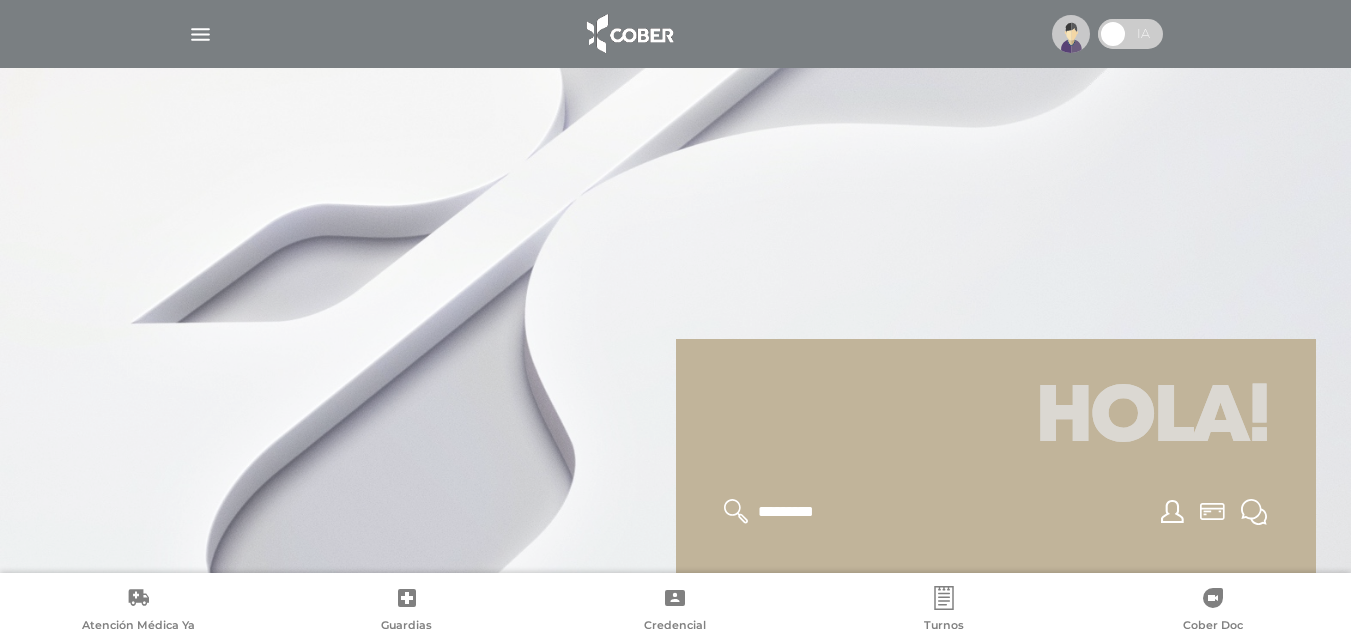 click at bounding box center (200, 34) 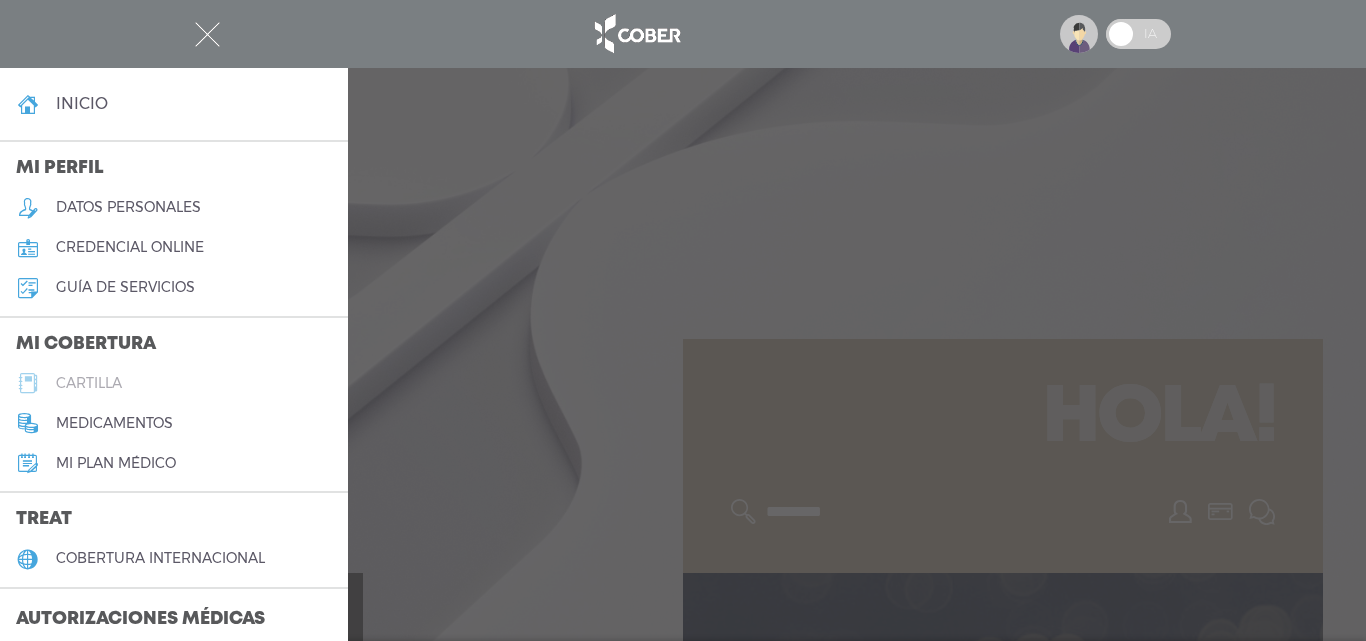 click on "cartilla" at bounding box center [89, 383] 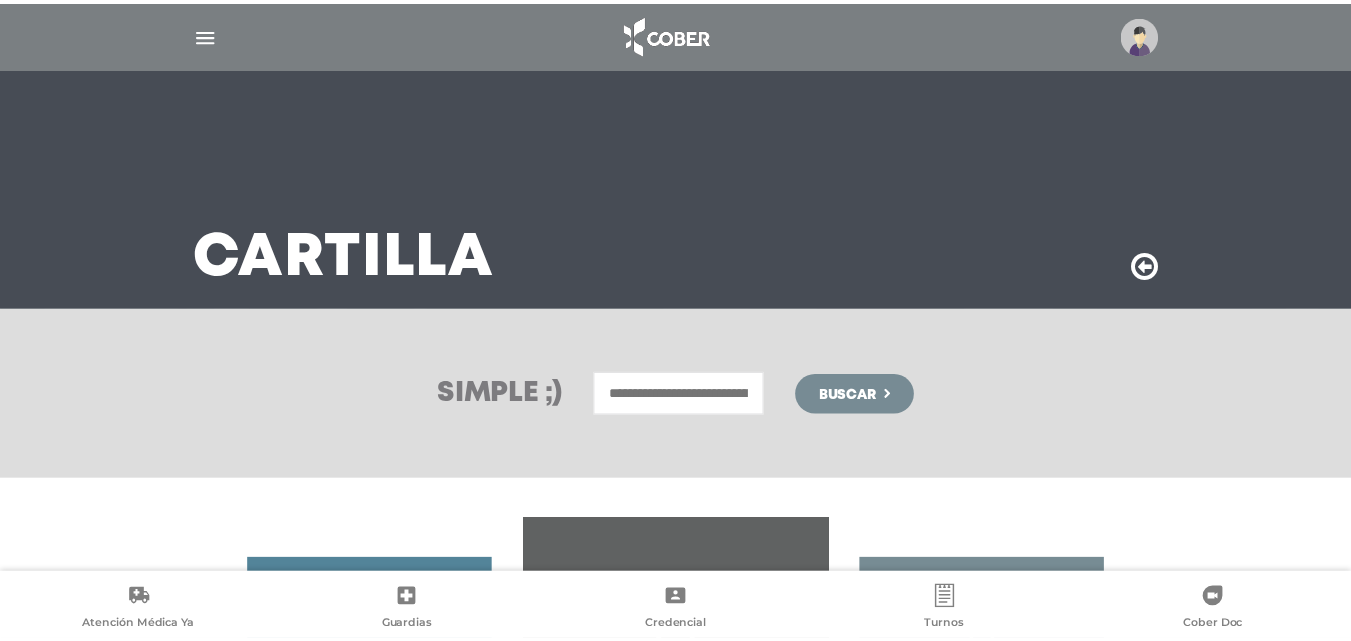 scroll, scrollTop: 0, scrollLeft: 0, axis: both 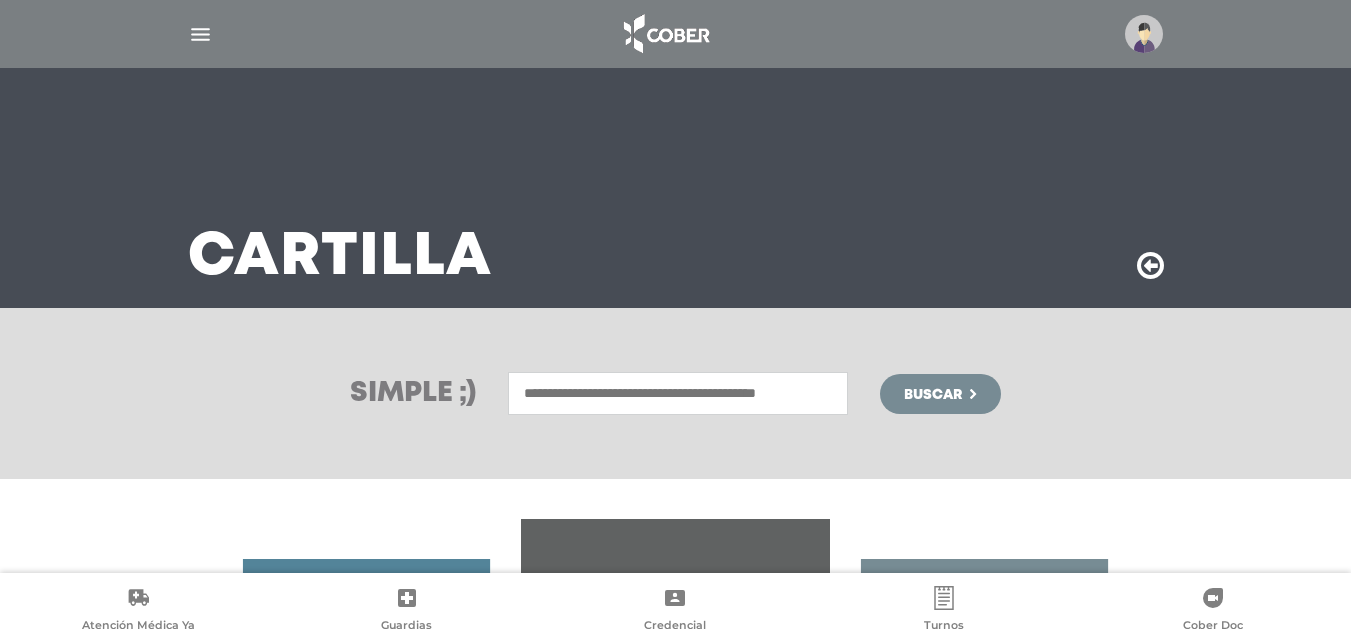 click at bounding box center [678, 393] 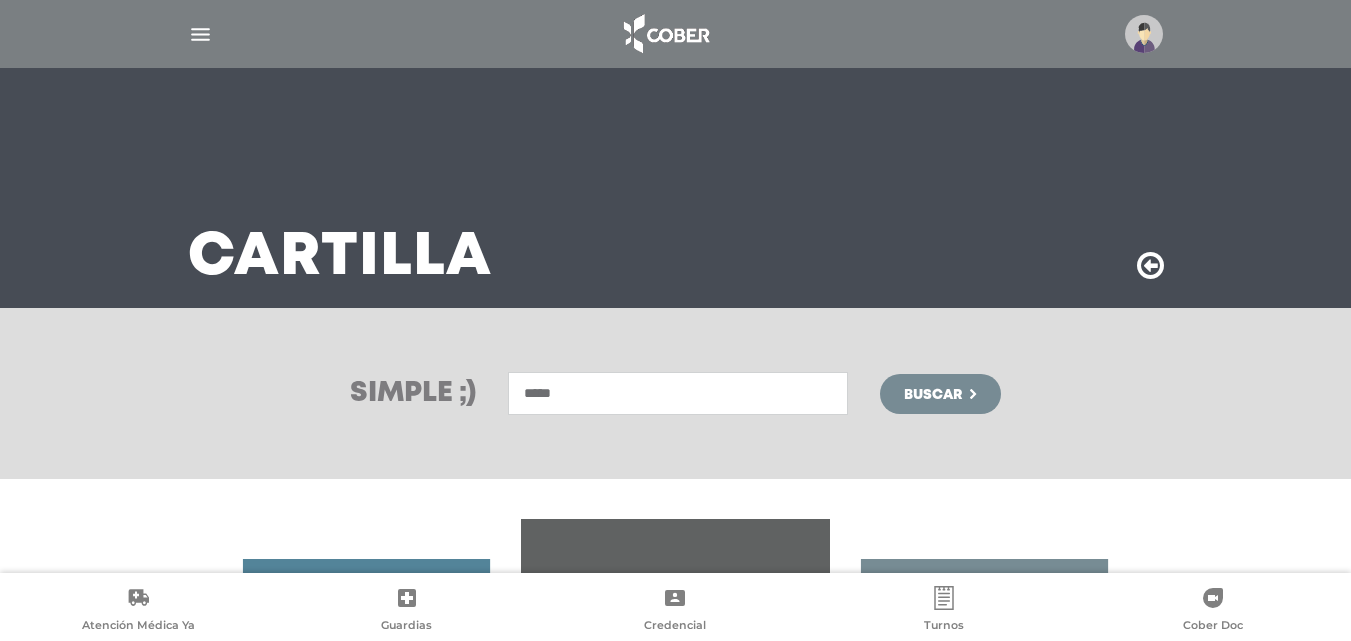 type on "*****" 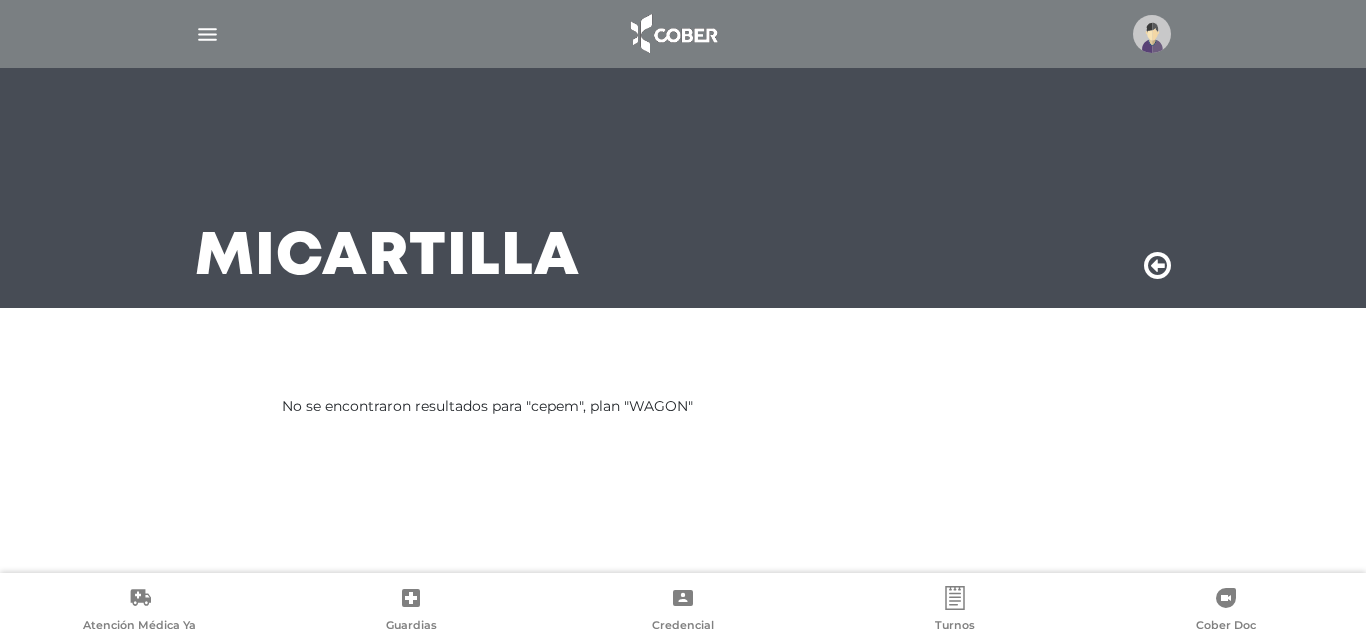 scroll, scrollTop: 0, scrollLeft: 0, axis: both 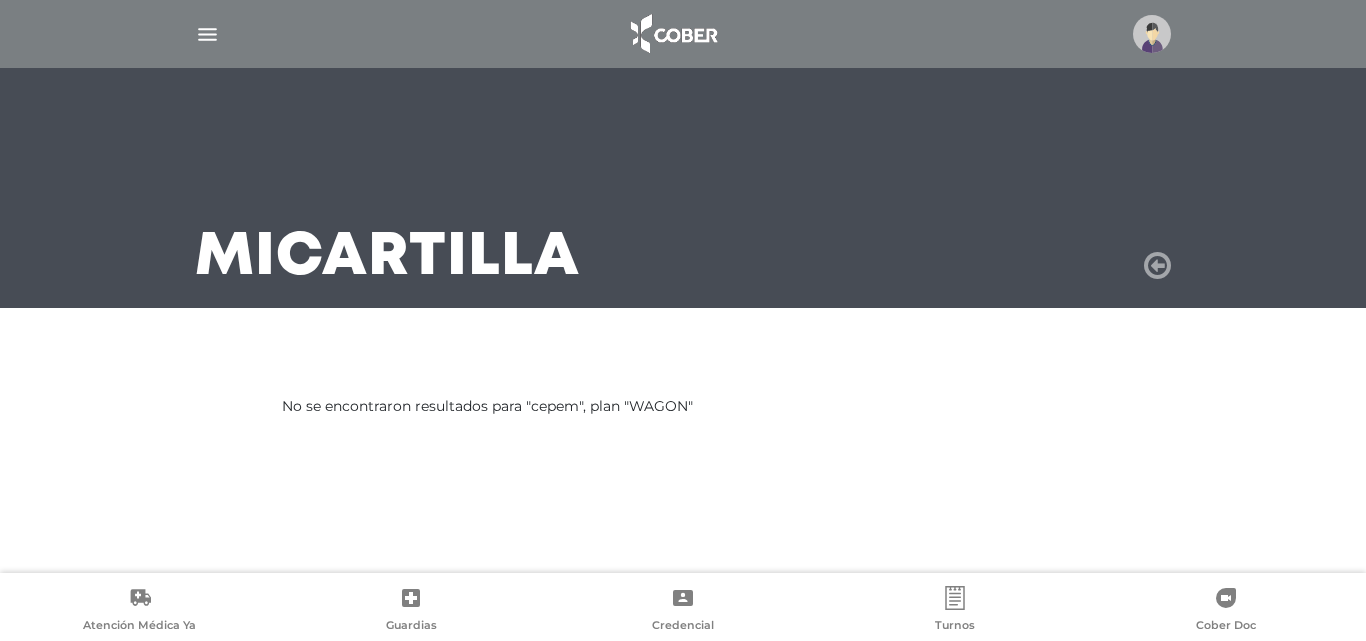 click at bounding box center [1157, 266] 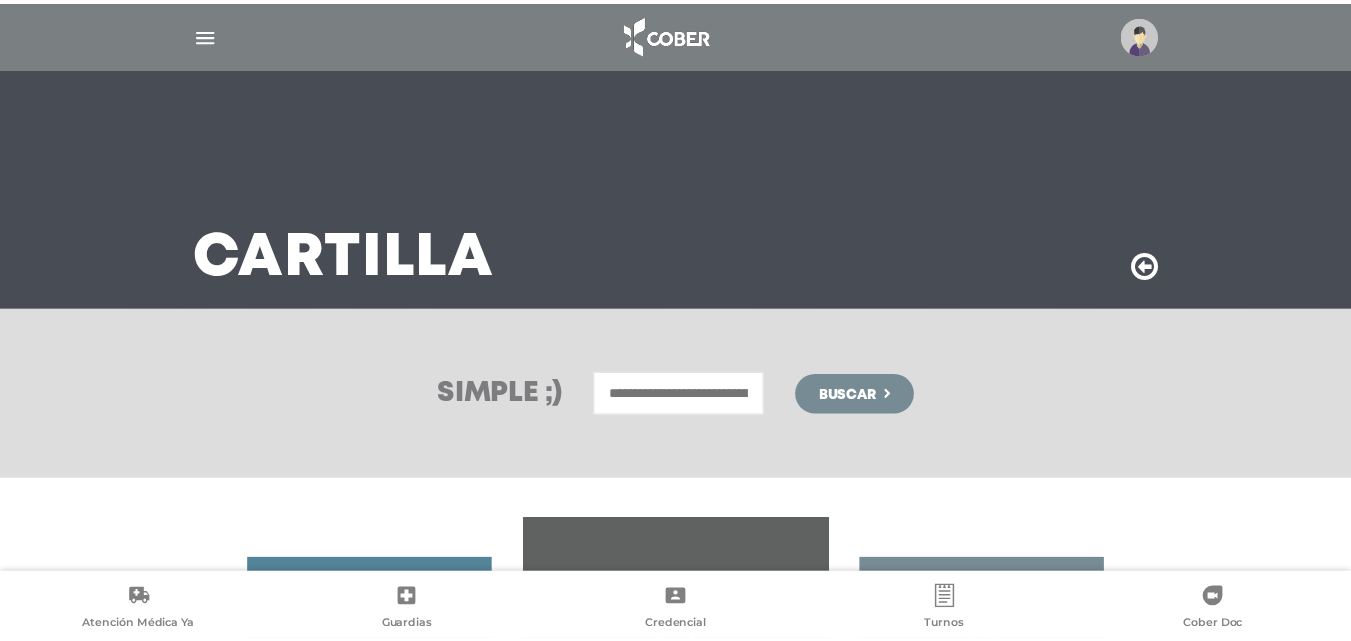 scroll, scrollTop: 0, scrollLeft: 0, axis: both 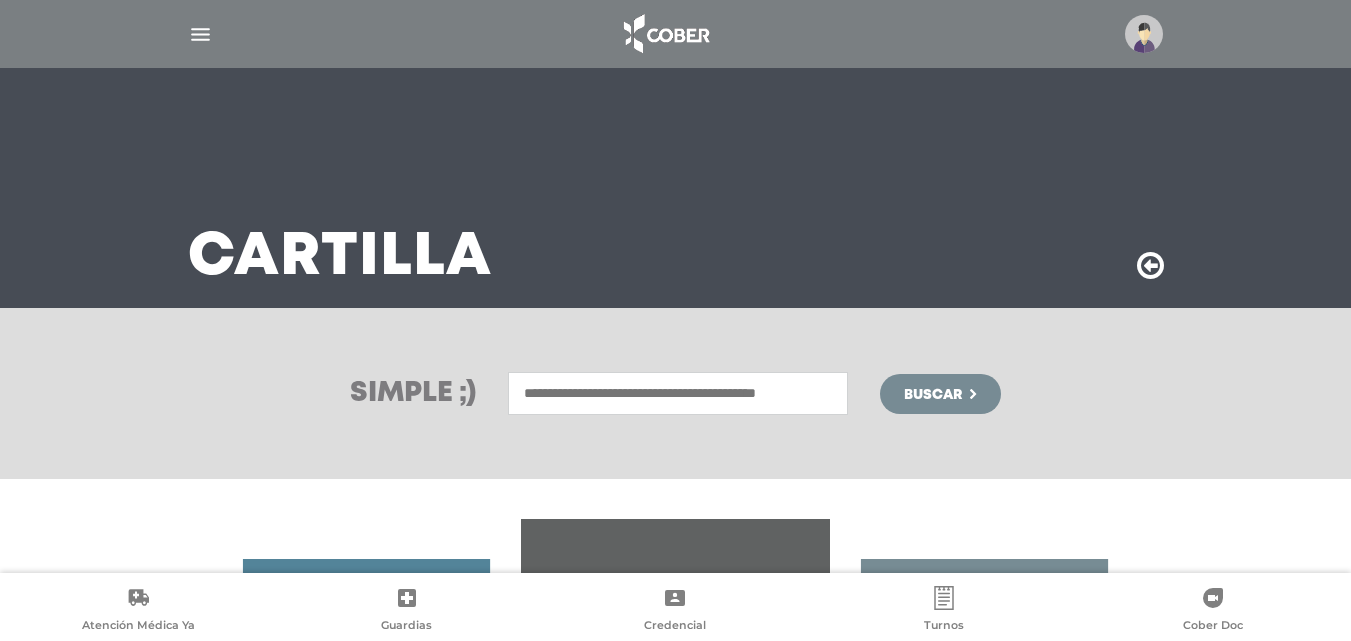 click at bounding box center (1144, 34) 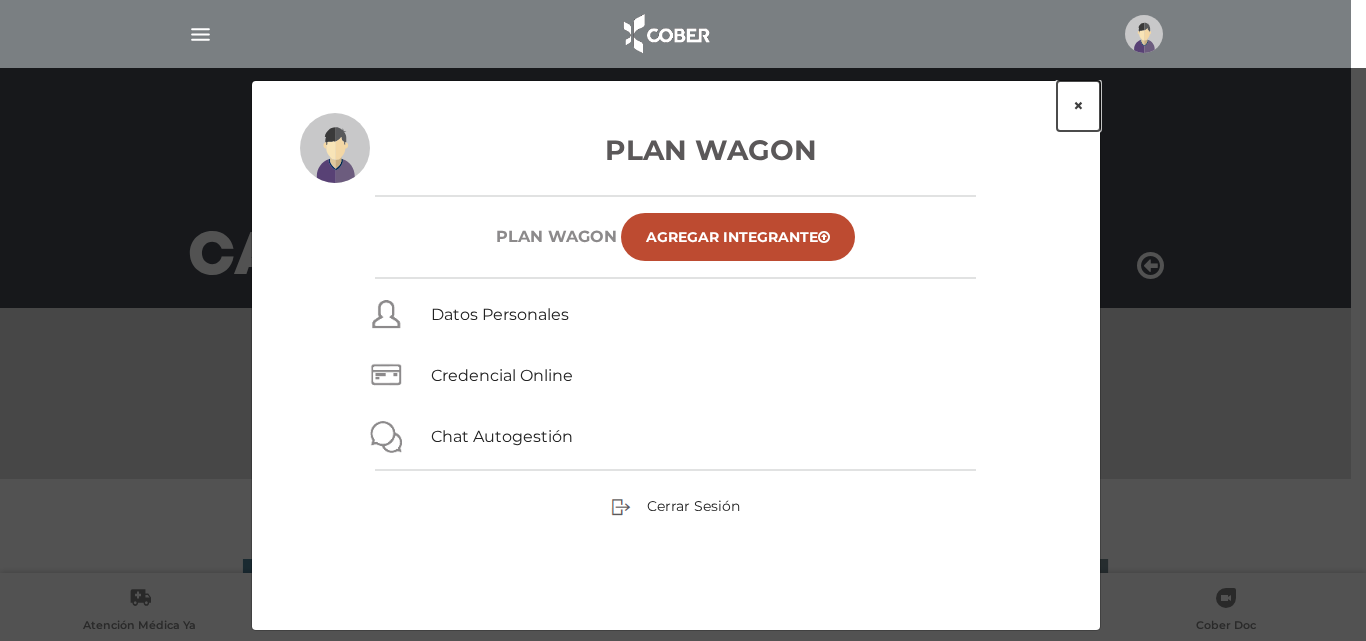 click on "×" at bounding box center [1078, 106] 